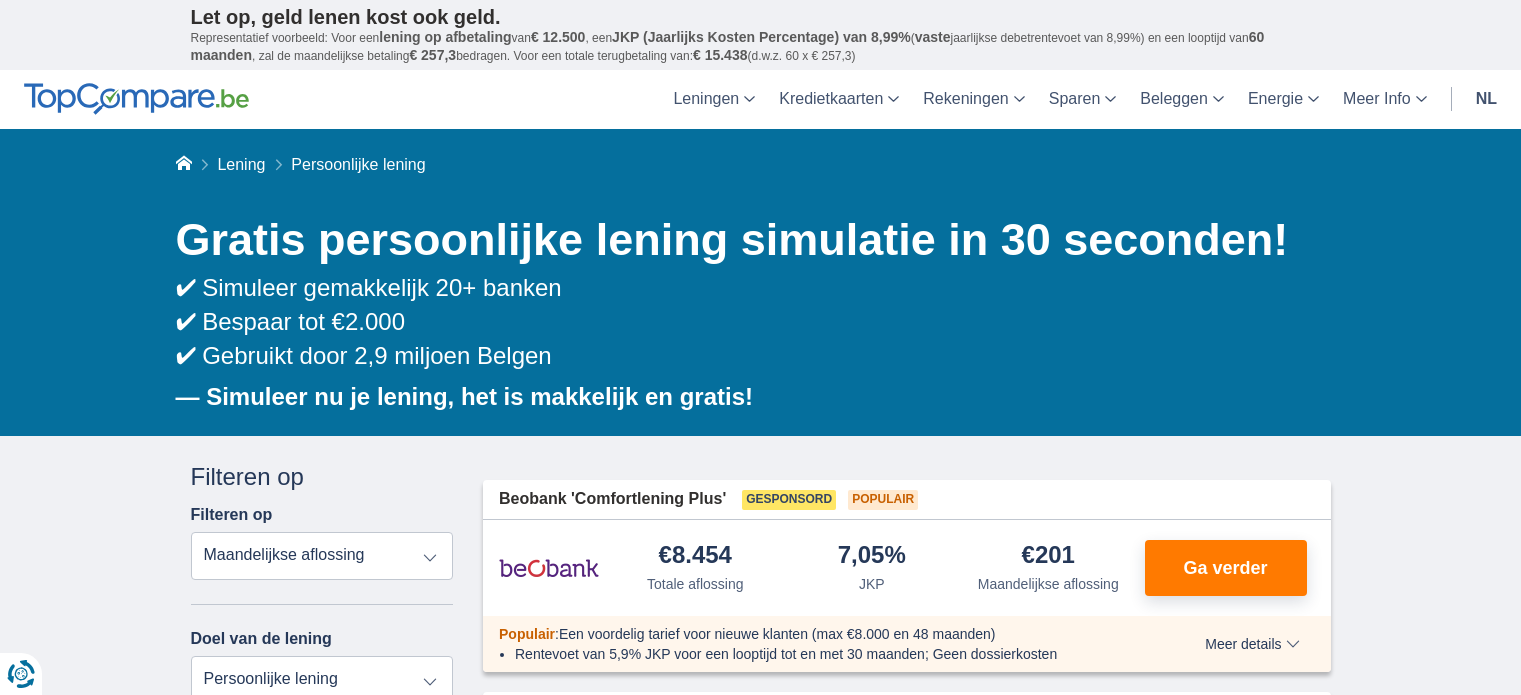 scroll, scrollTop: 183, scrollLeft: 0, axis: vertical 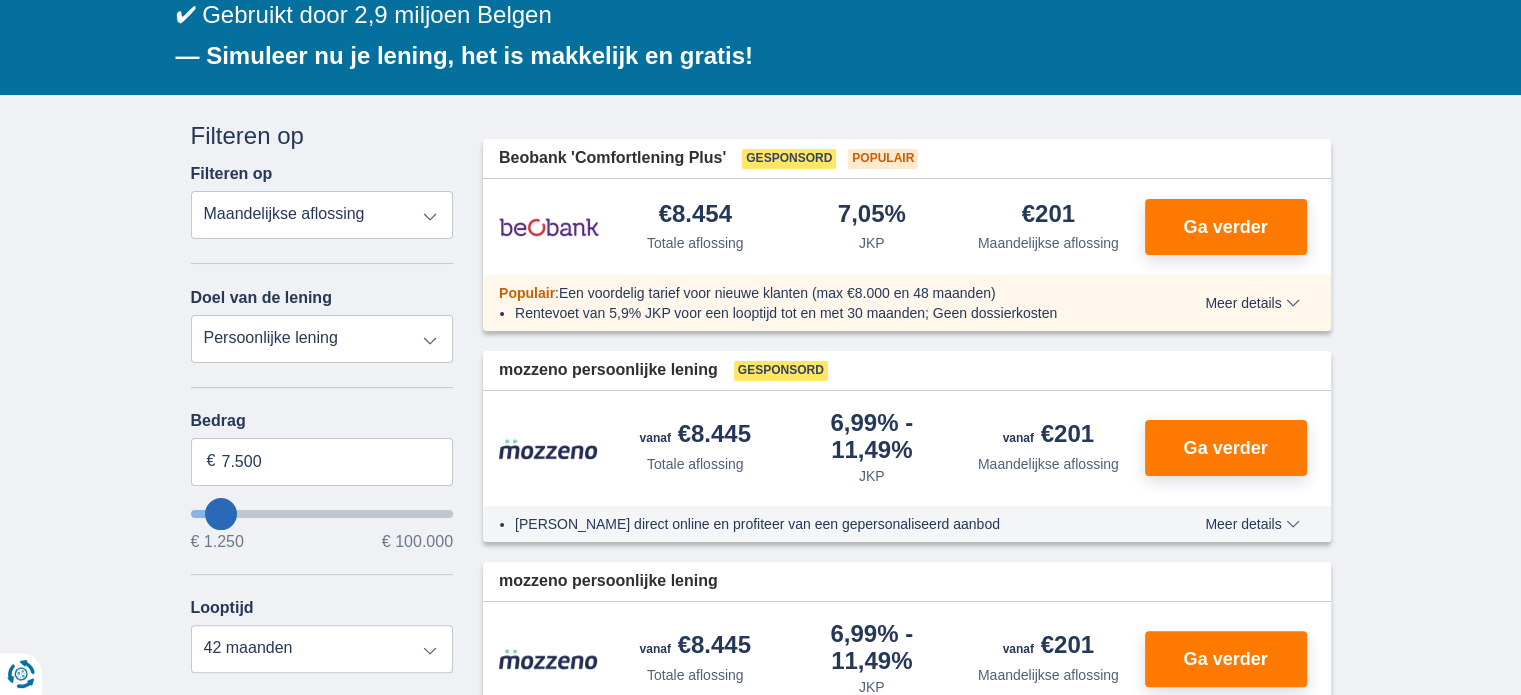 type on "6.250" 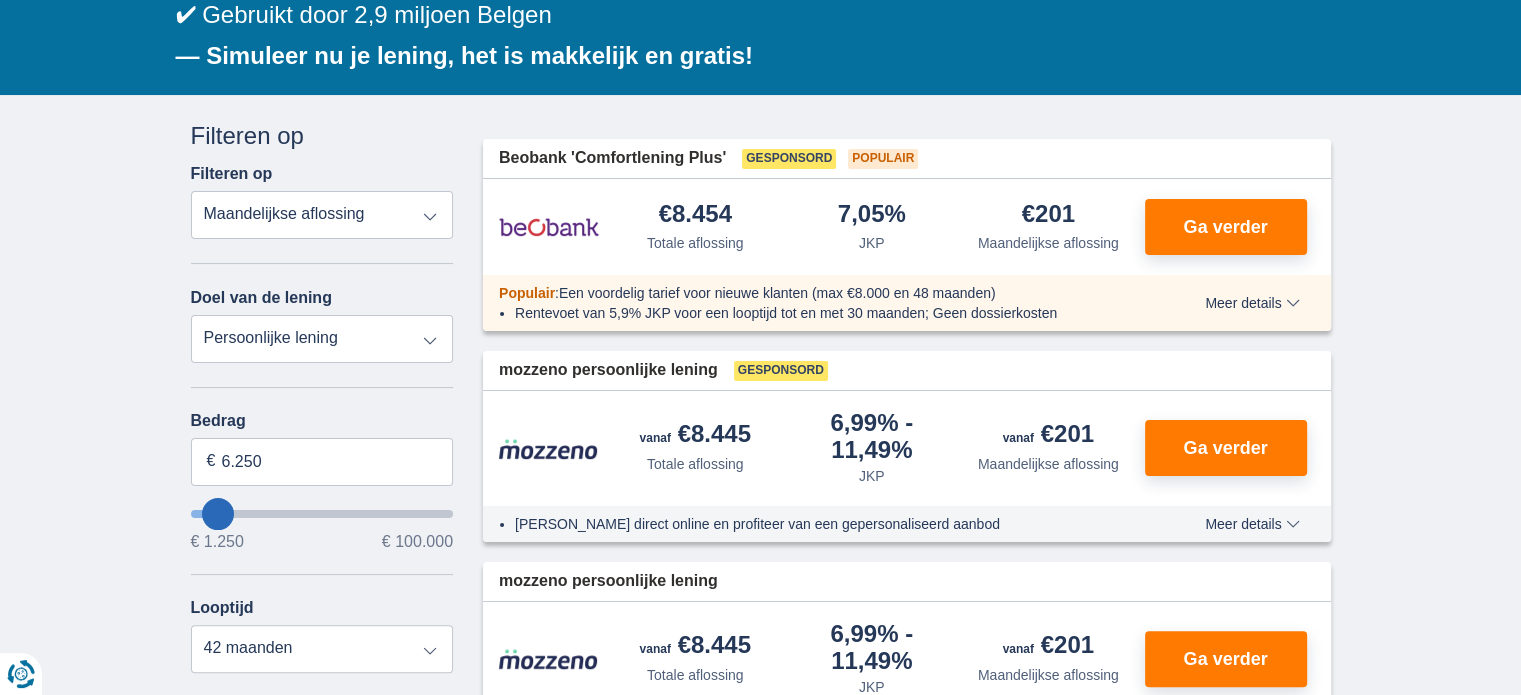 type on "6250" 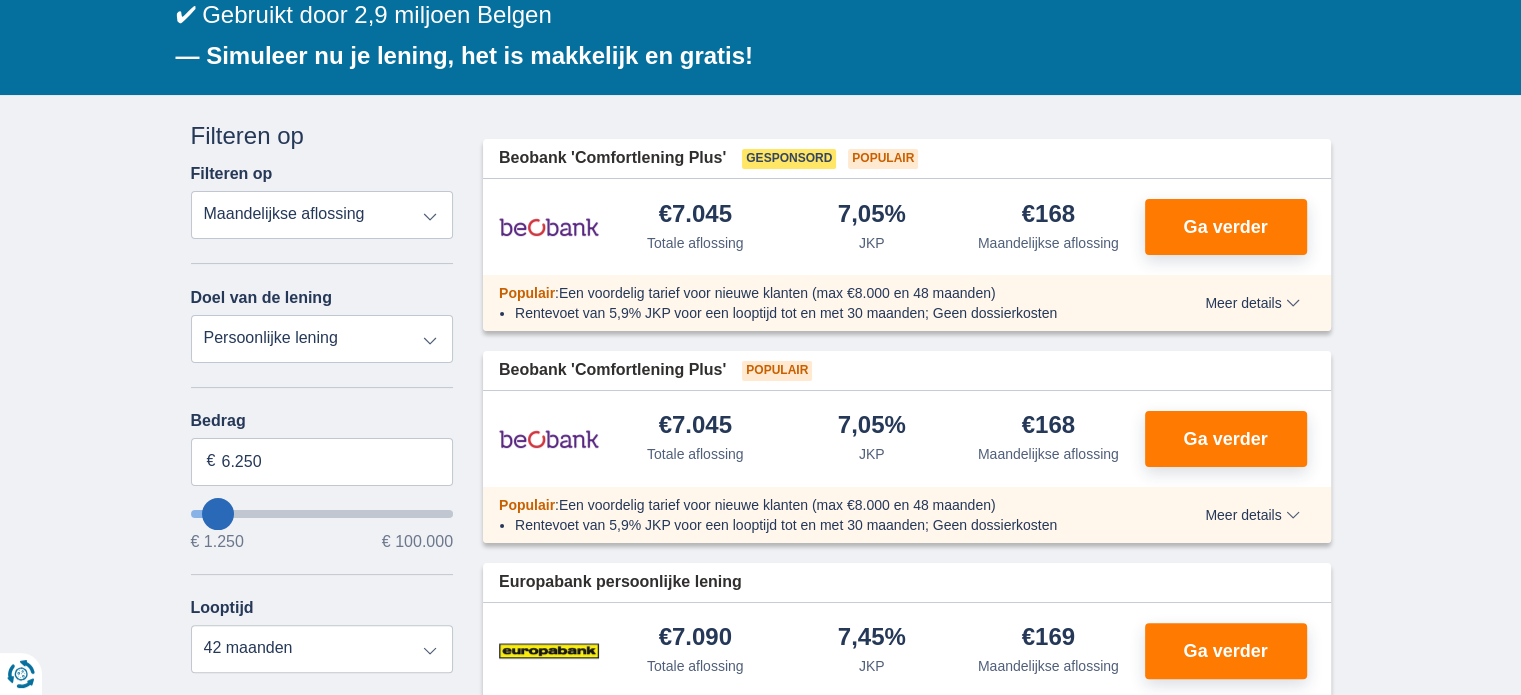 type on "3.250" 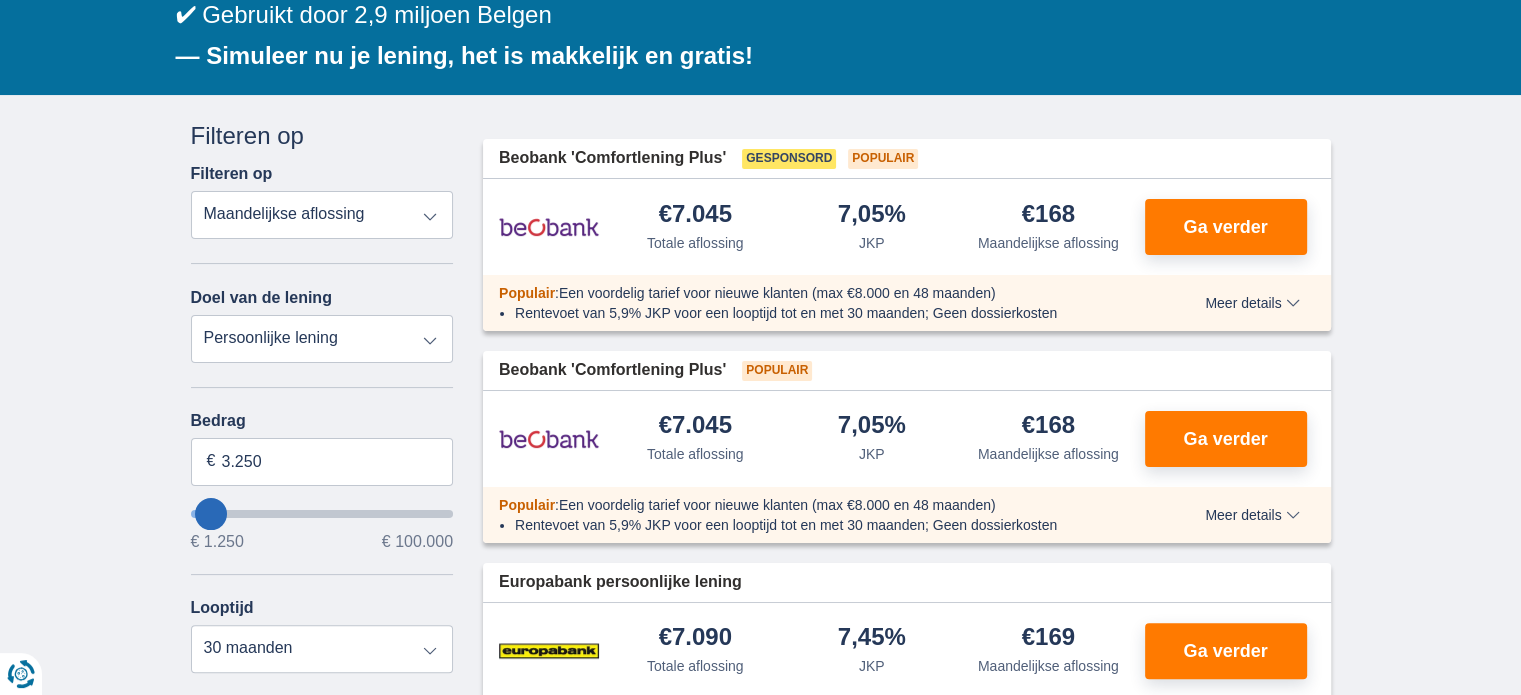 type on "2.250" 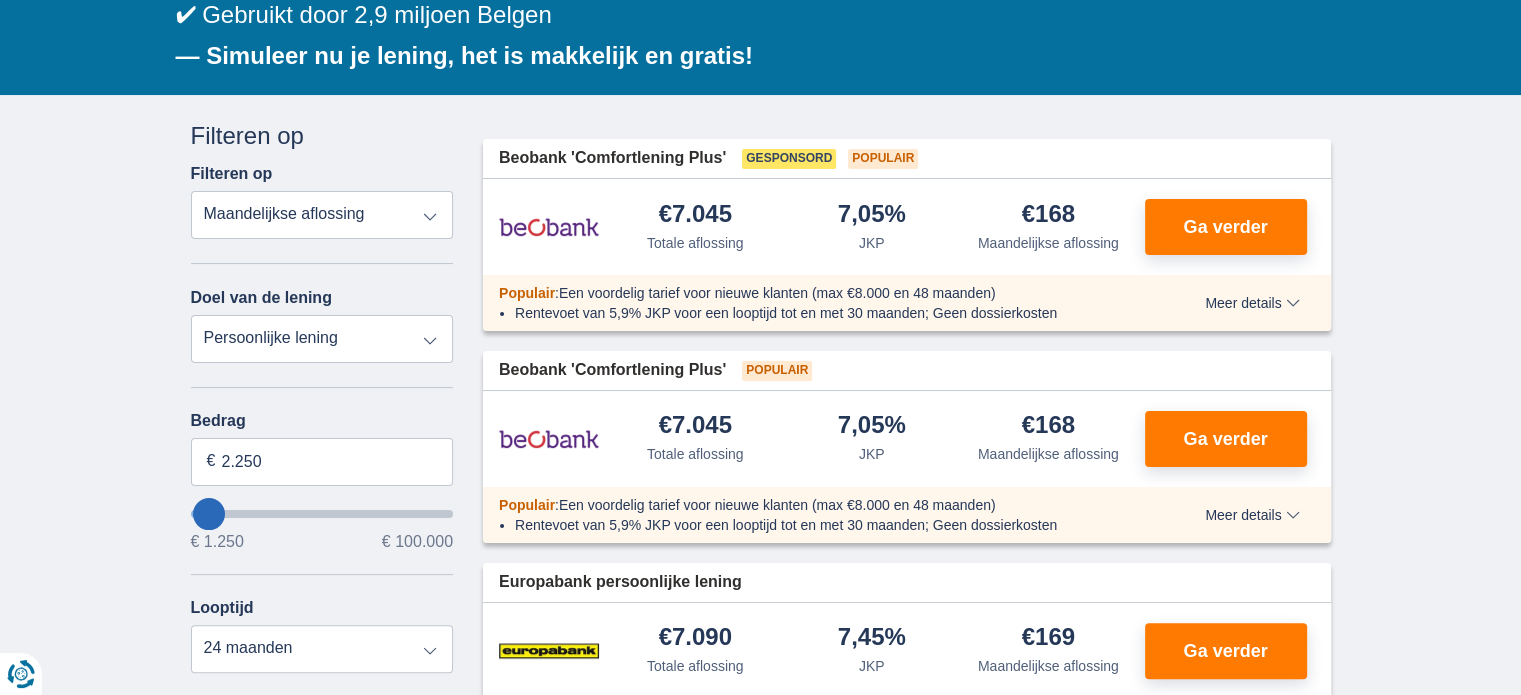 type on "2250" 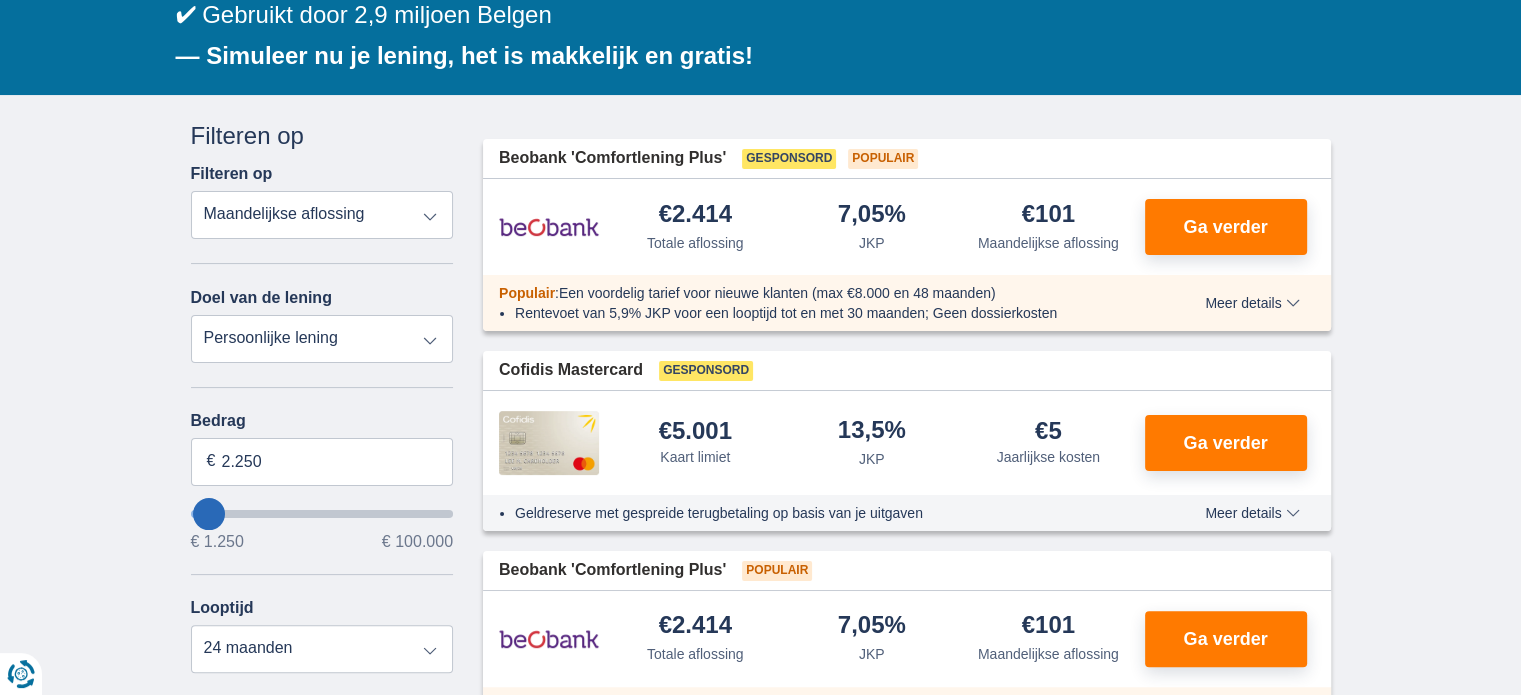 type on "4.250" 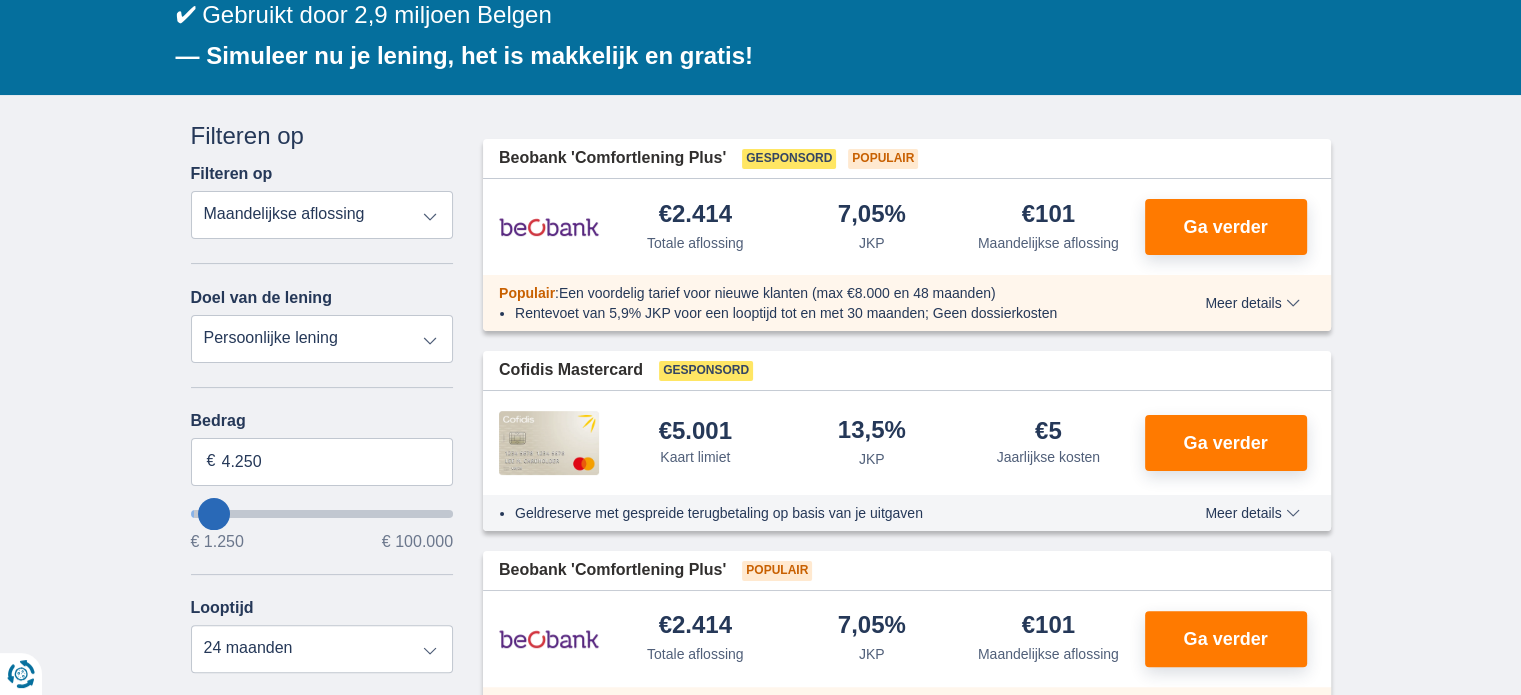 type on "5.250" 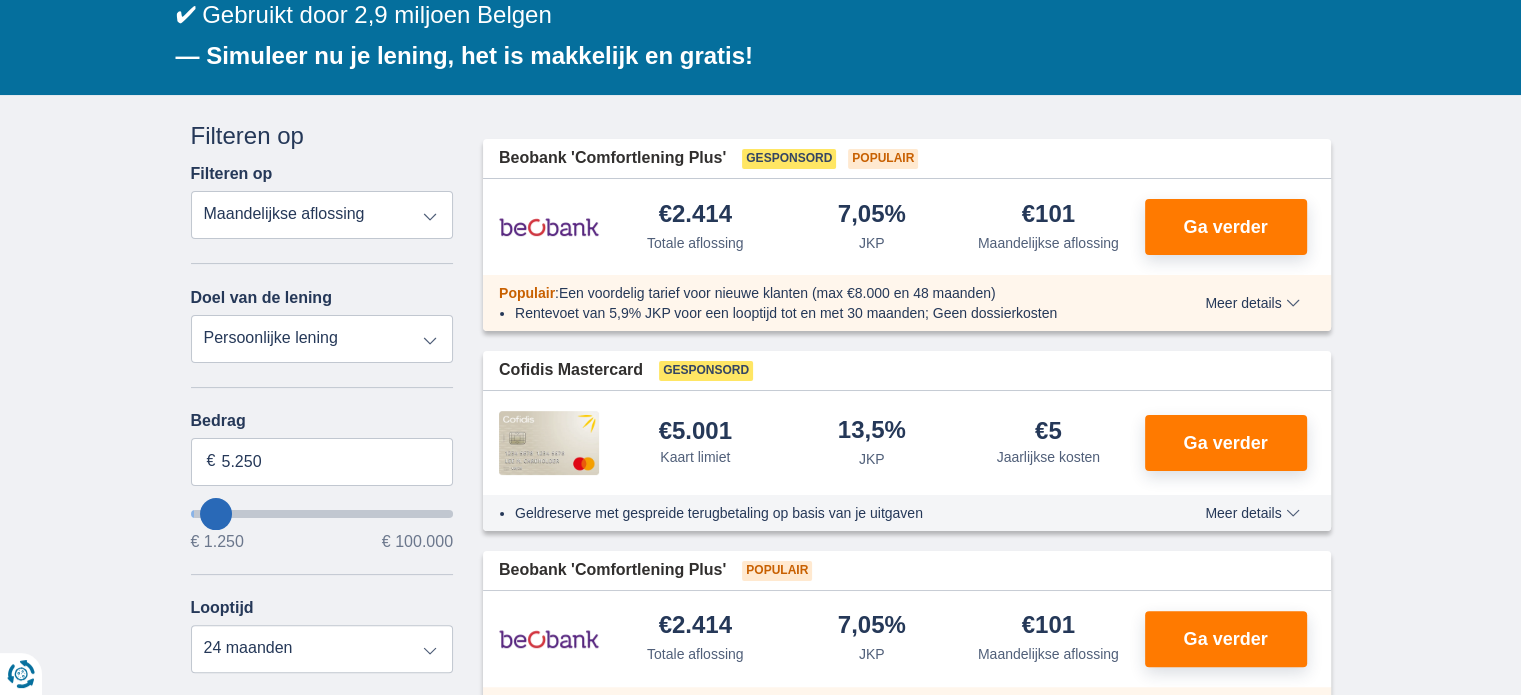 select on "36" 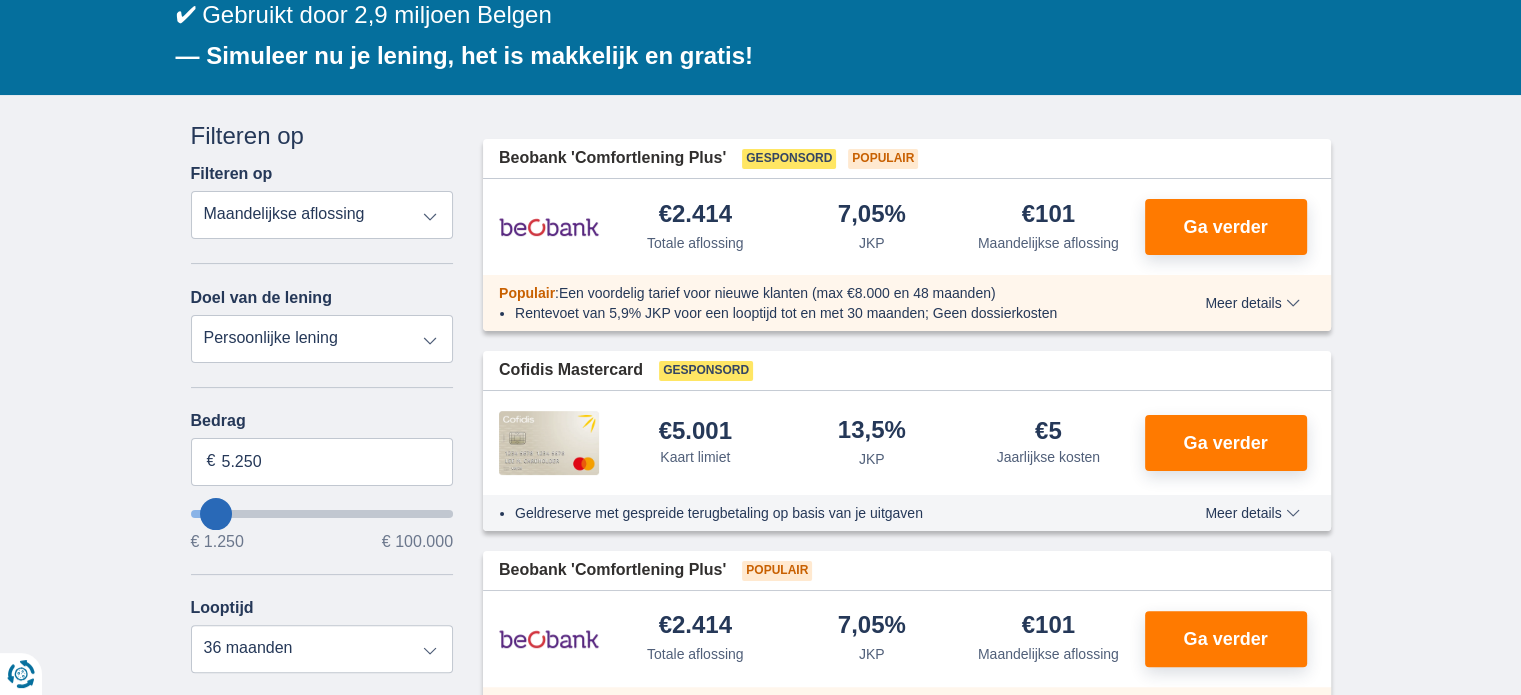 type on "5250" 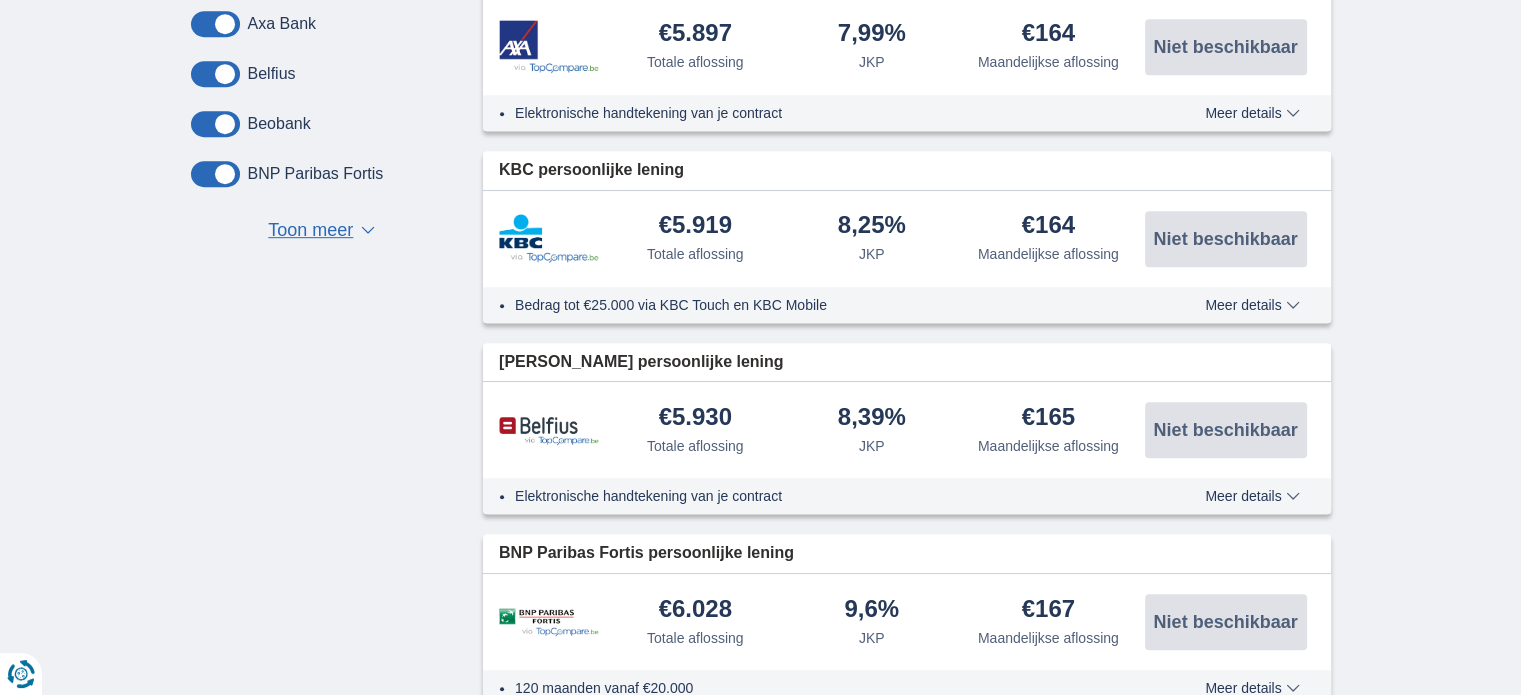 scroll, scrollTop: 1158, scrollLeft: 0, axis: vertical 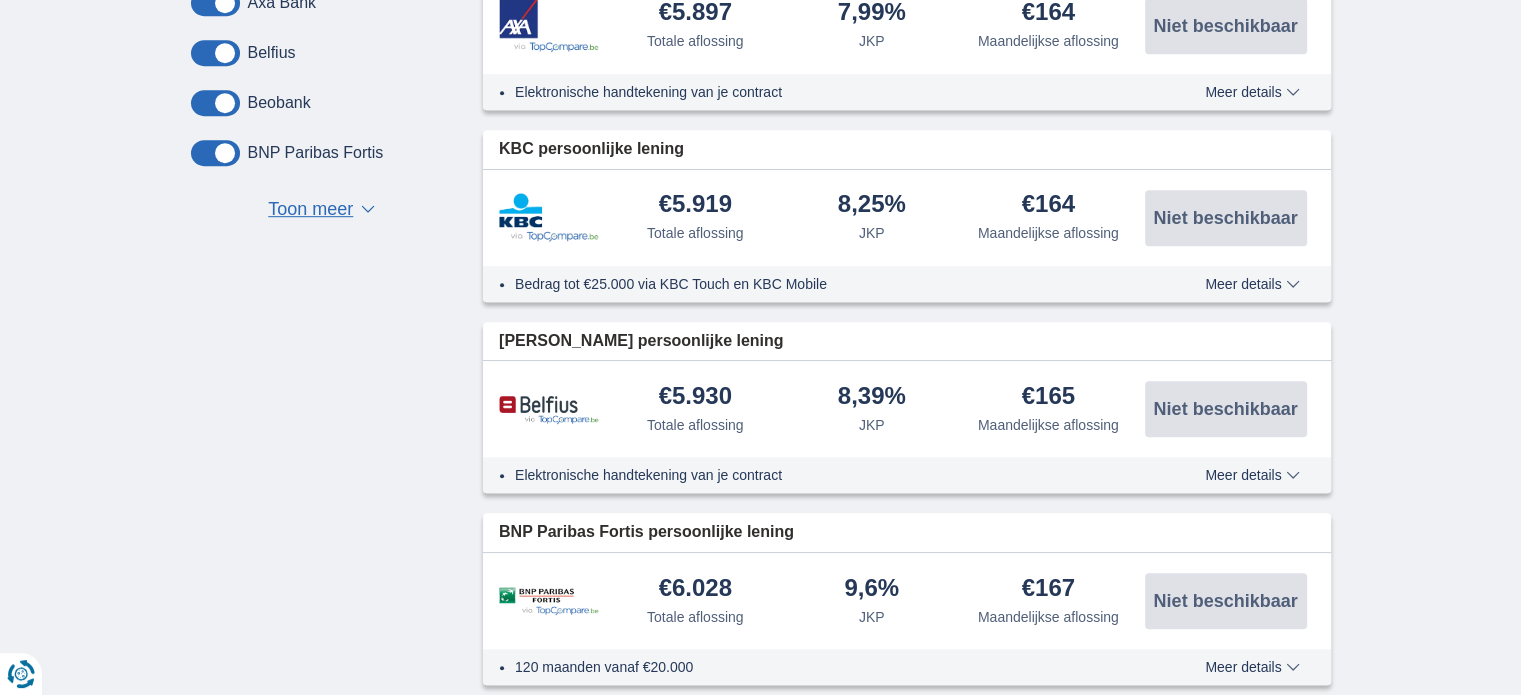 click on "€5.919" at bounding box center [695, 205] 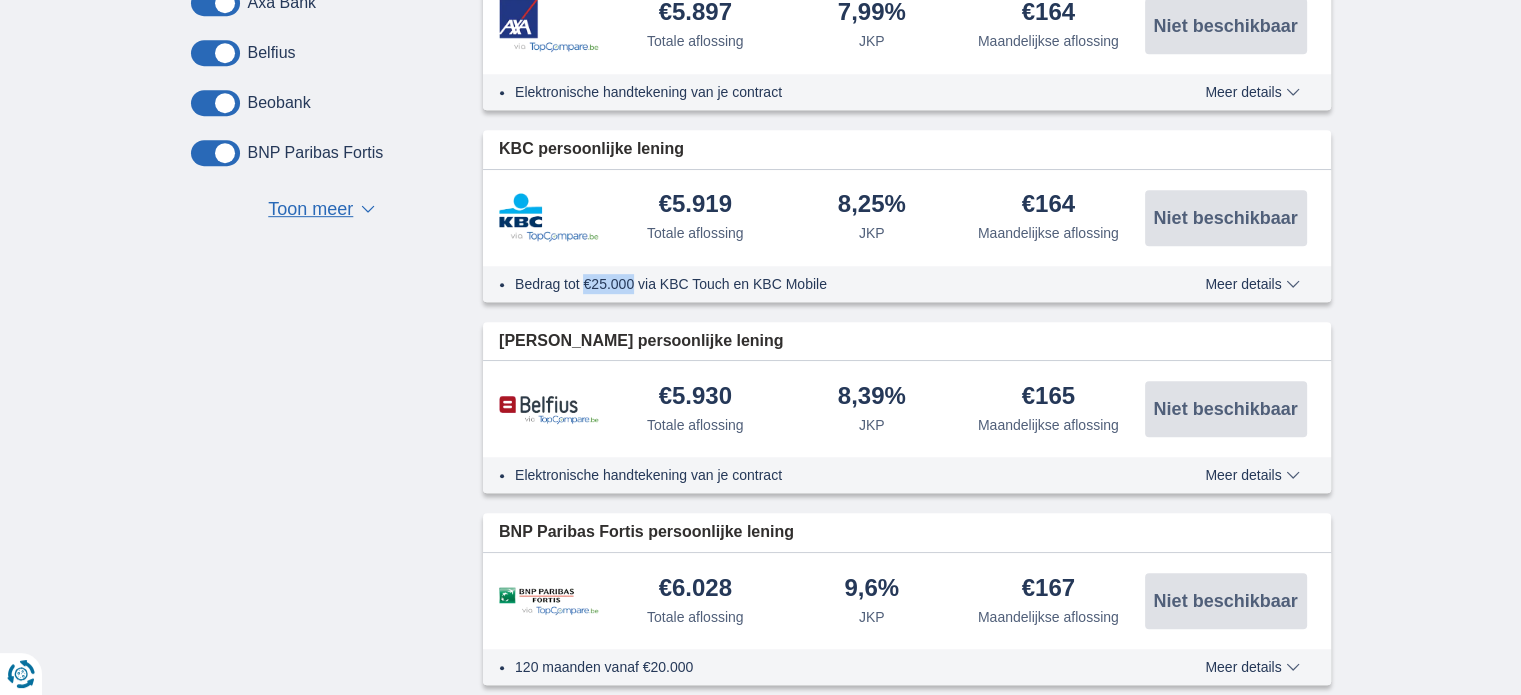 drag, startPoint x: 618, startPoint y: 286, endPoint x: 584, endPoint y: 284, distance: 34.058773 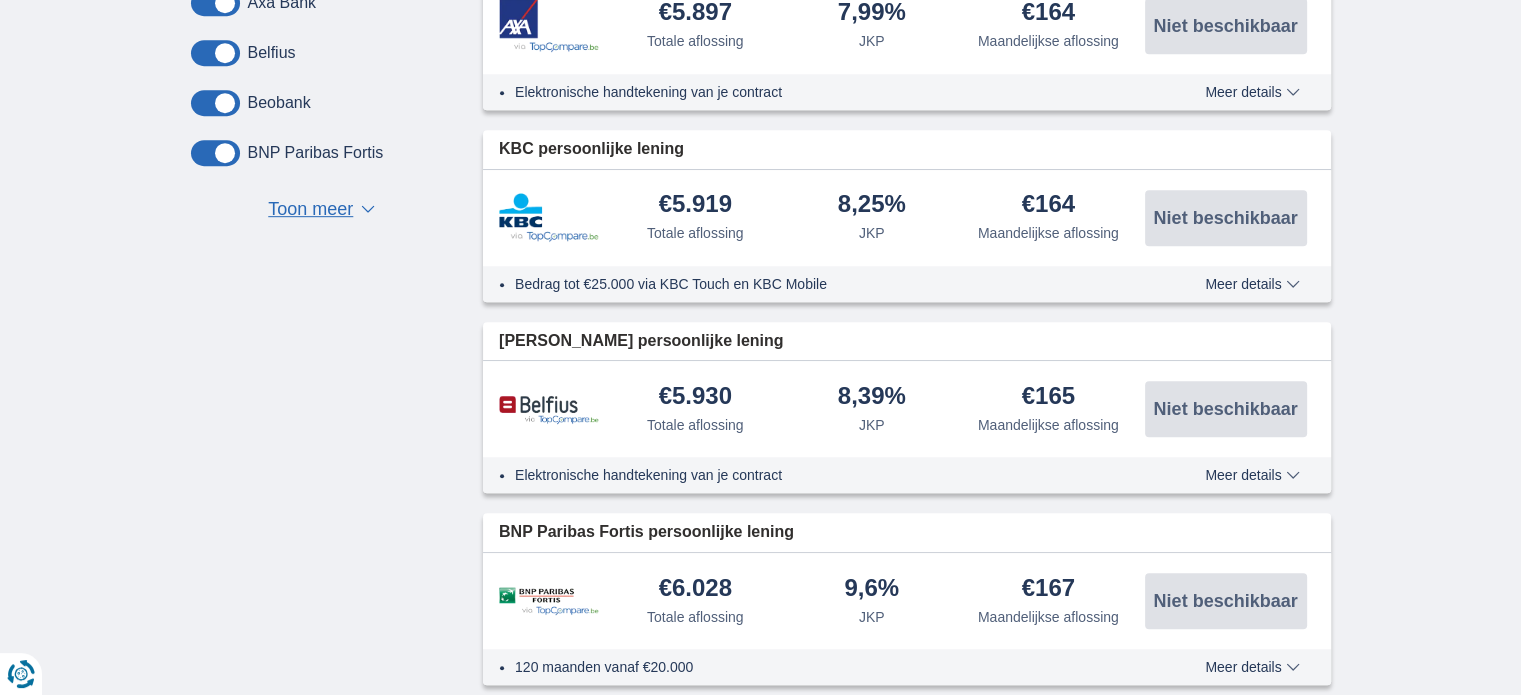 click on "Bedrag tot €25.000 via KBC Touch en KBC Mobile" at bounding box center [823, 284] 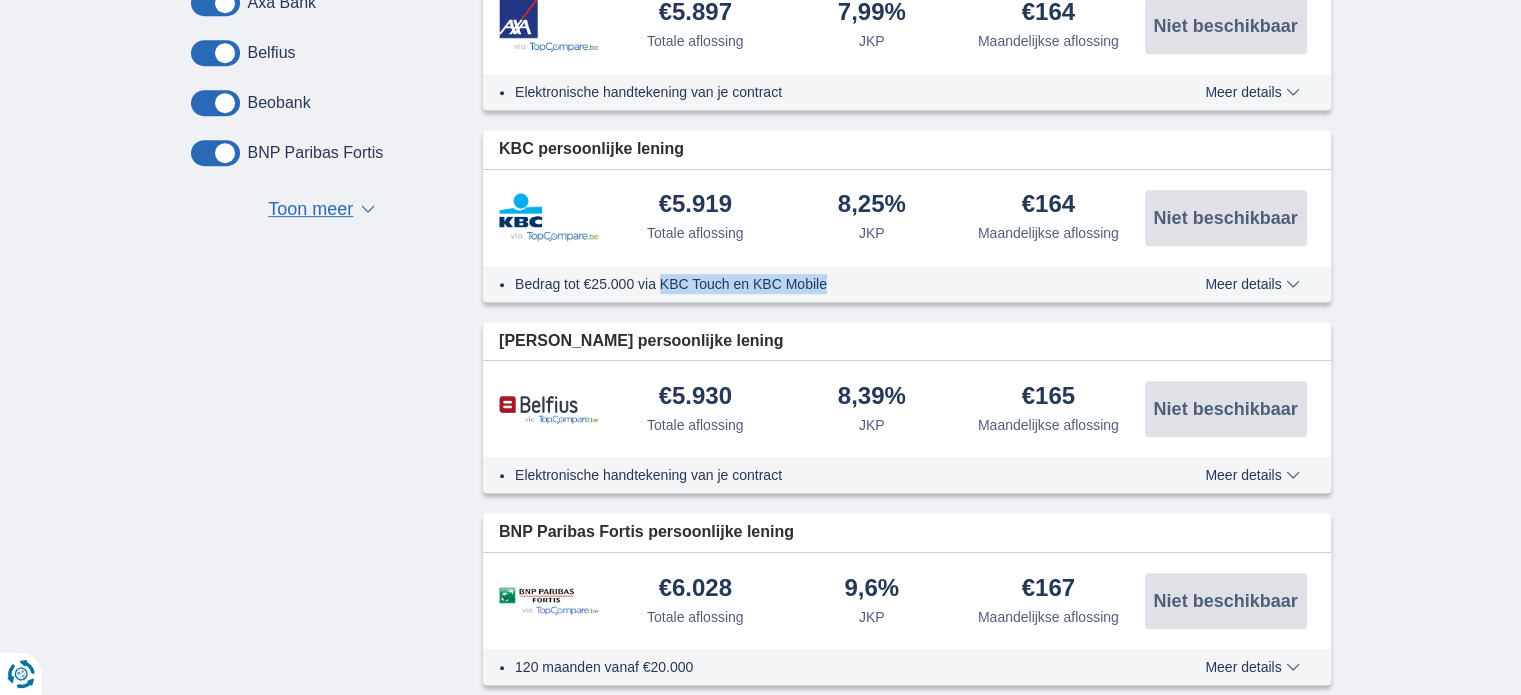 drag, startPoint x: 665, startPoint y: 279, endPoint x: 786, endPoint y: 279, distance: 121 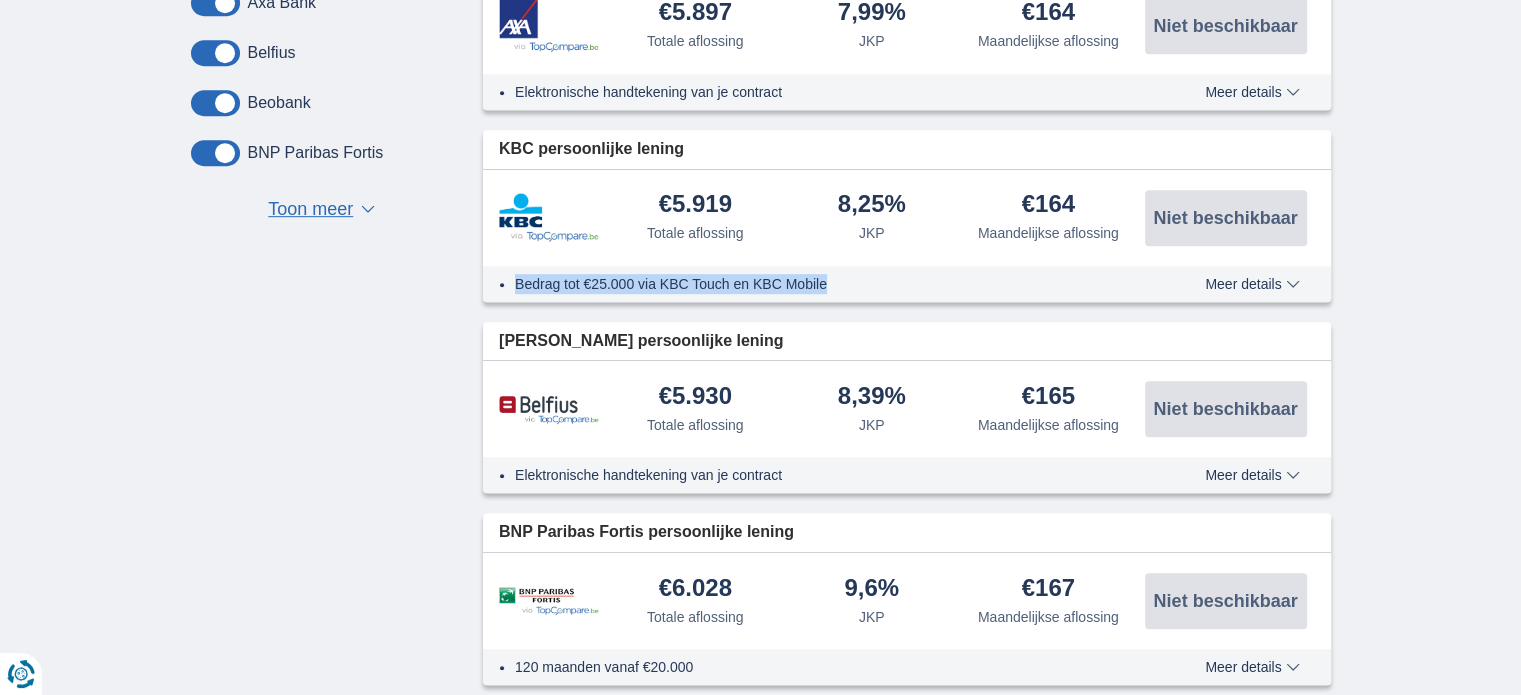 drag, startPoint x: 786, startPoint y: 279, endPoint x: 536, endPoint y: 284, distance: 250.04999 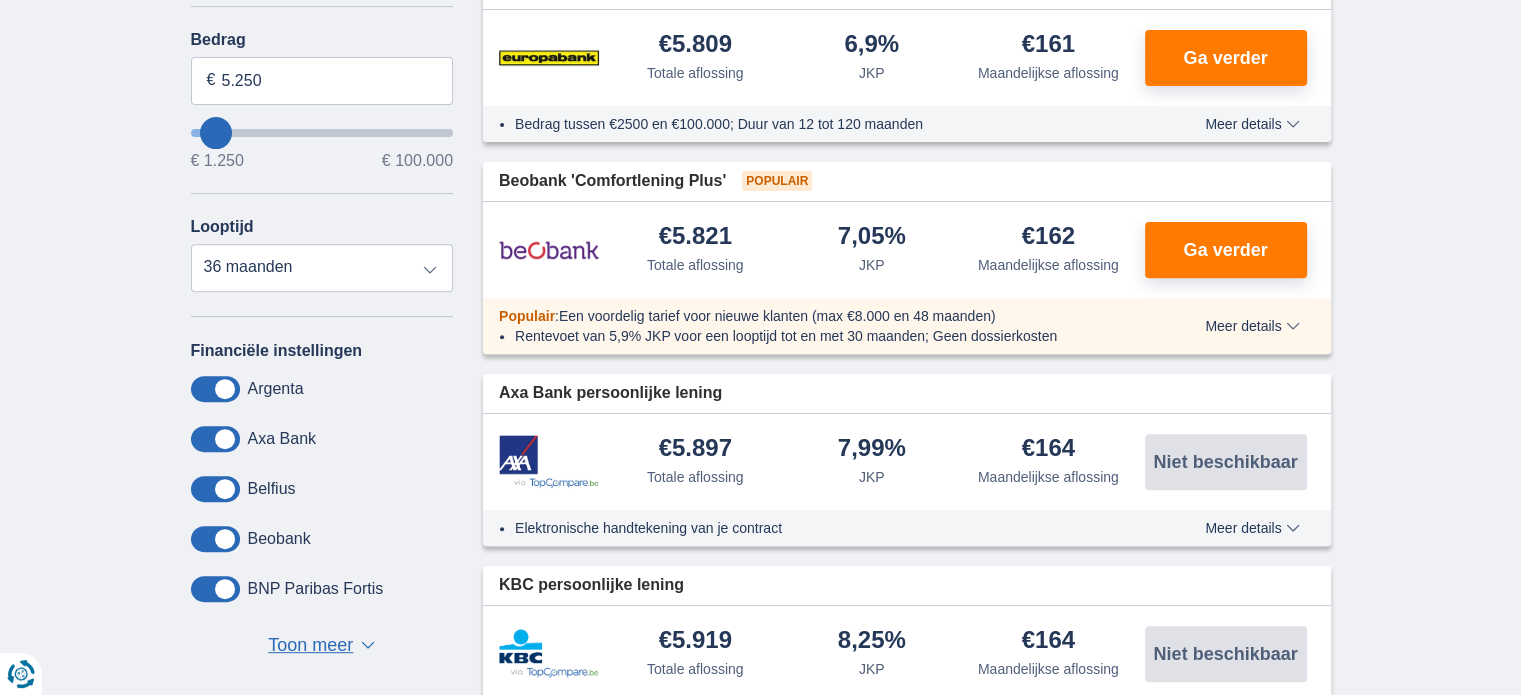 scroll, scrollTop: 712, scrollLeft: 0, axis: vertical 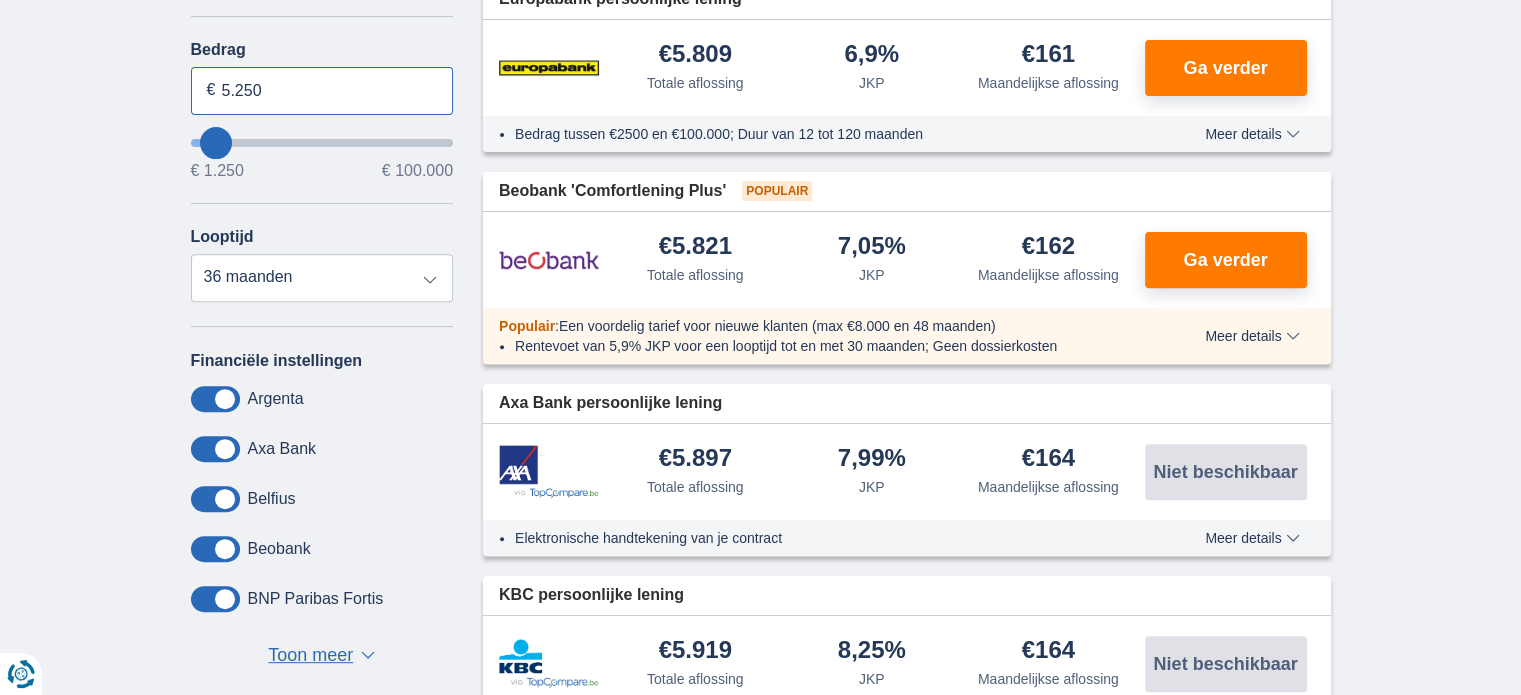 click on "5.250" at bounding box center (322, 91) 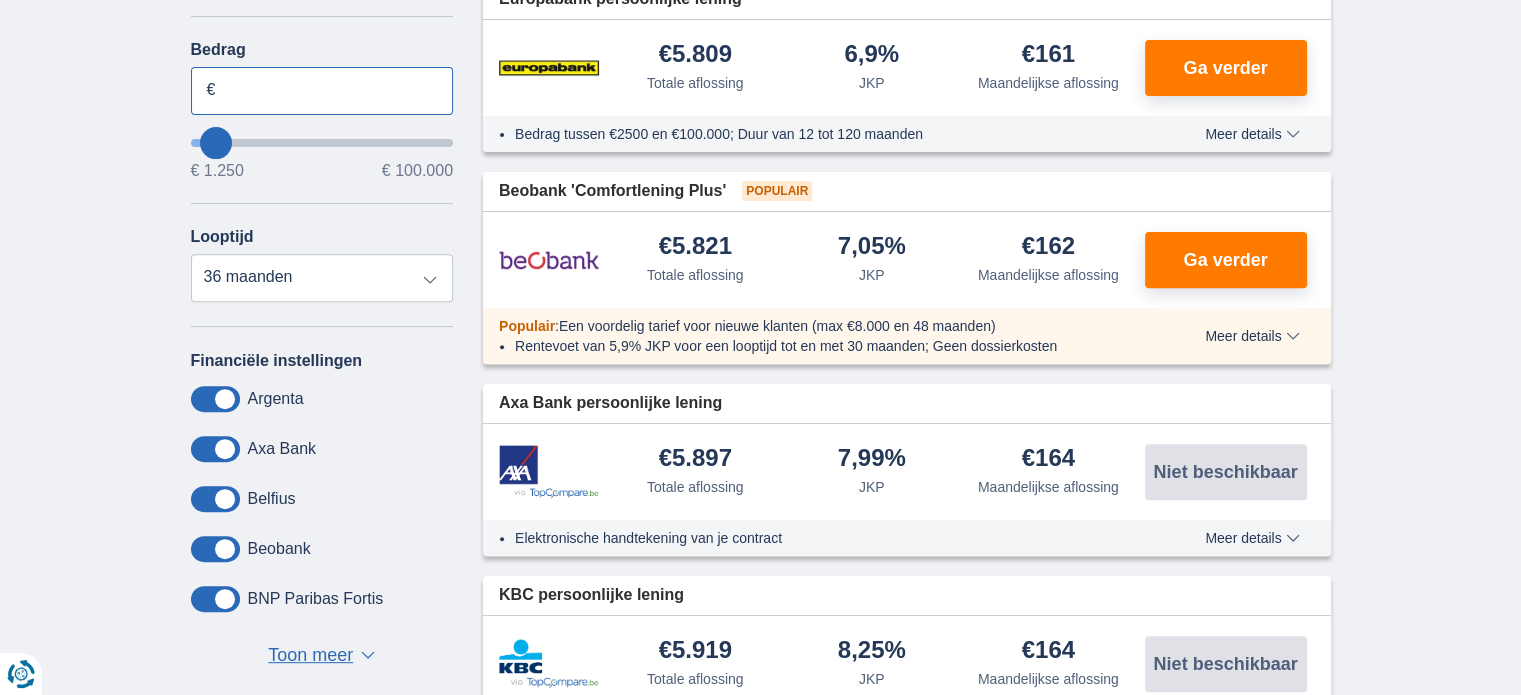 type 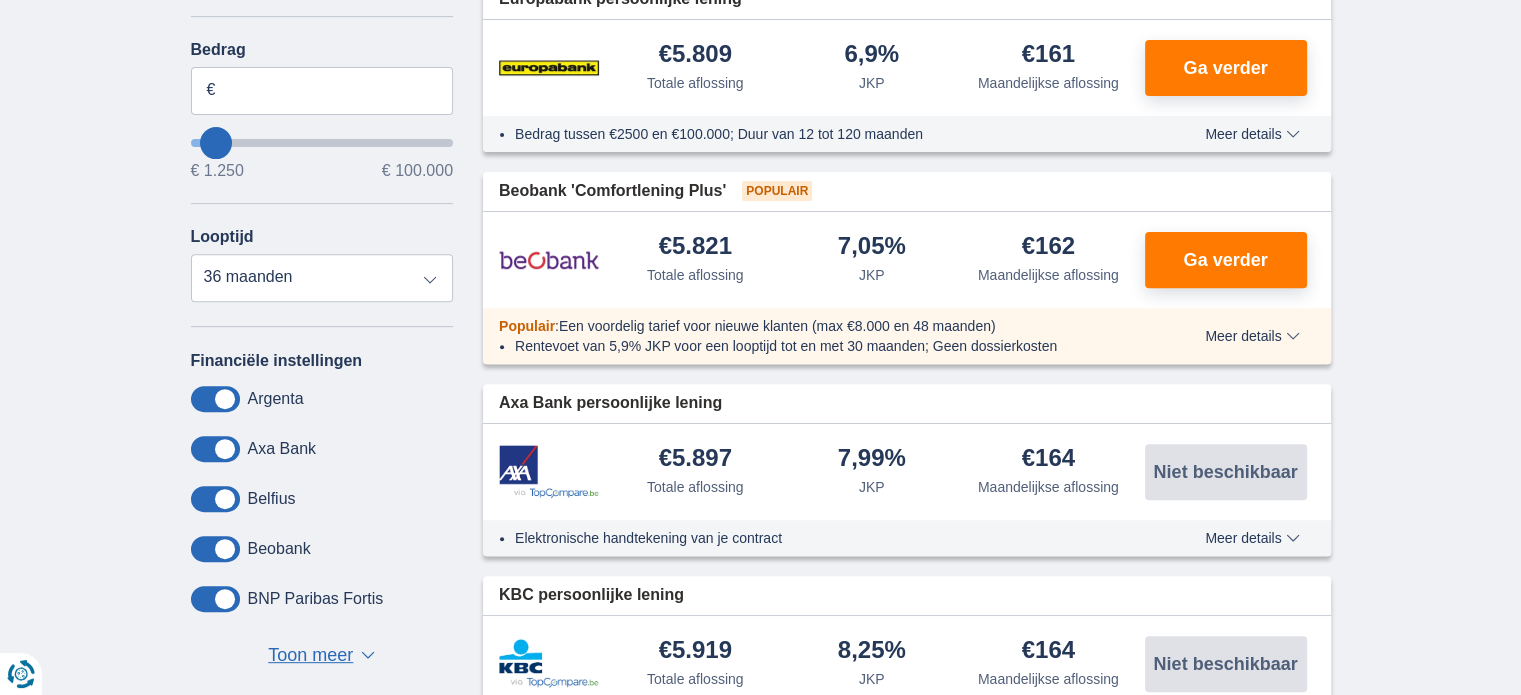 type on "50250" 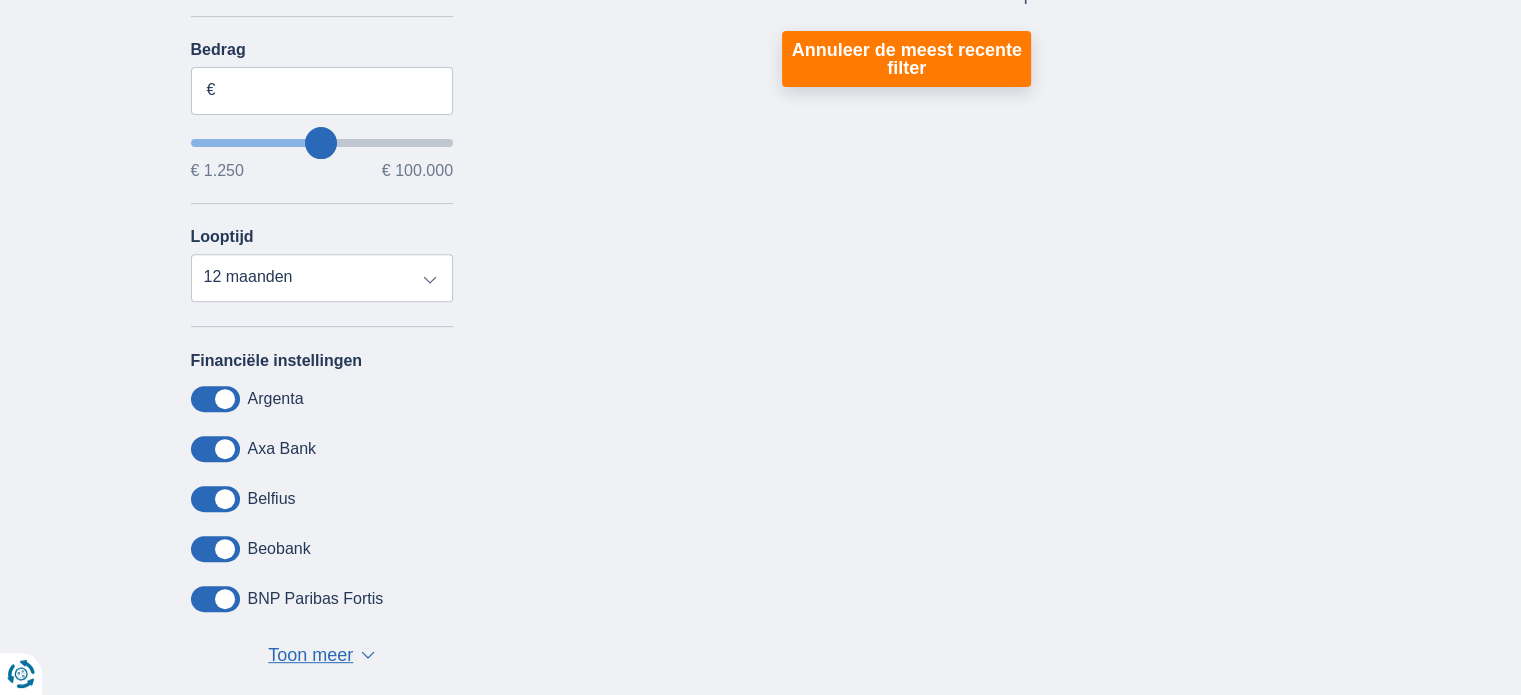 type on "50250" 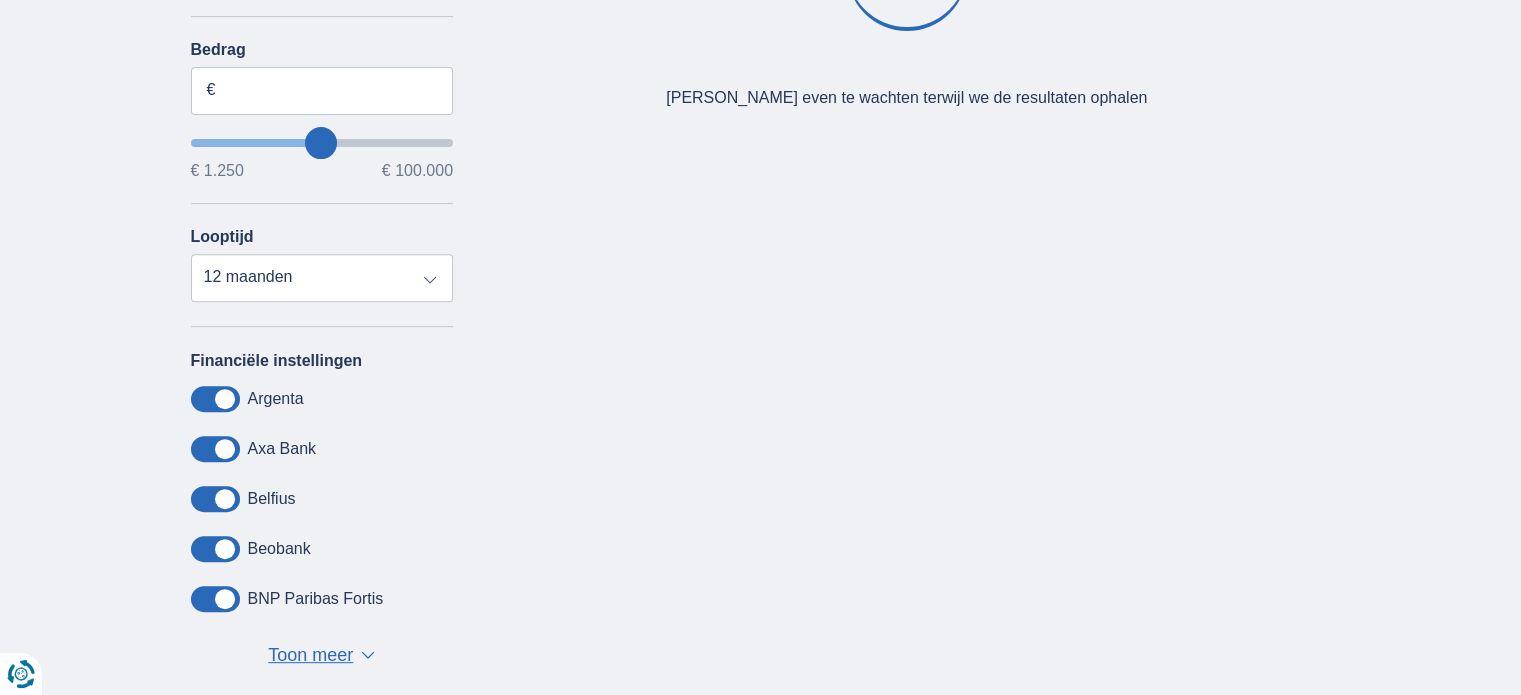 drag, startPoint x: 544, startPoint y: 18, endPoint x: 636, endPoint y: 248, distance: 247.71758 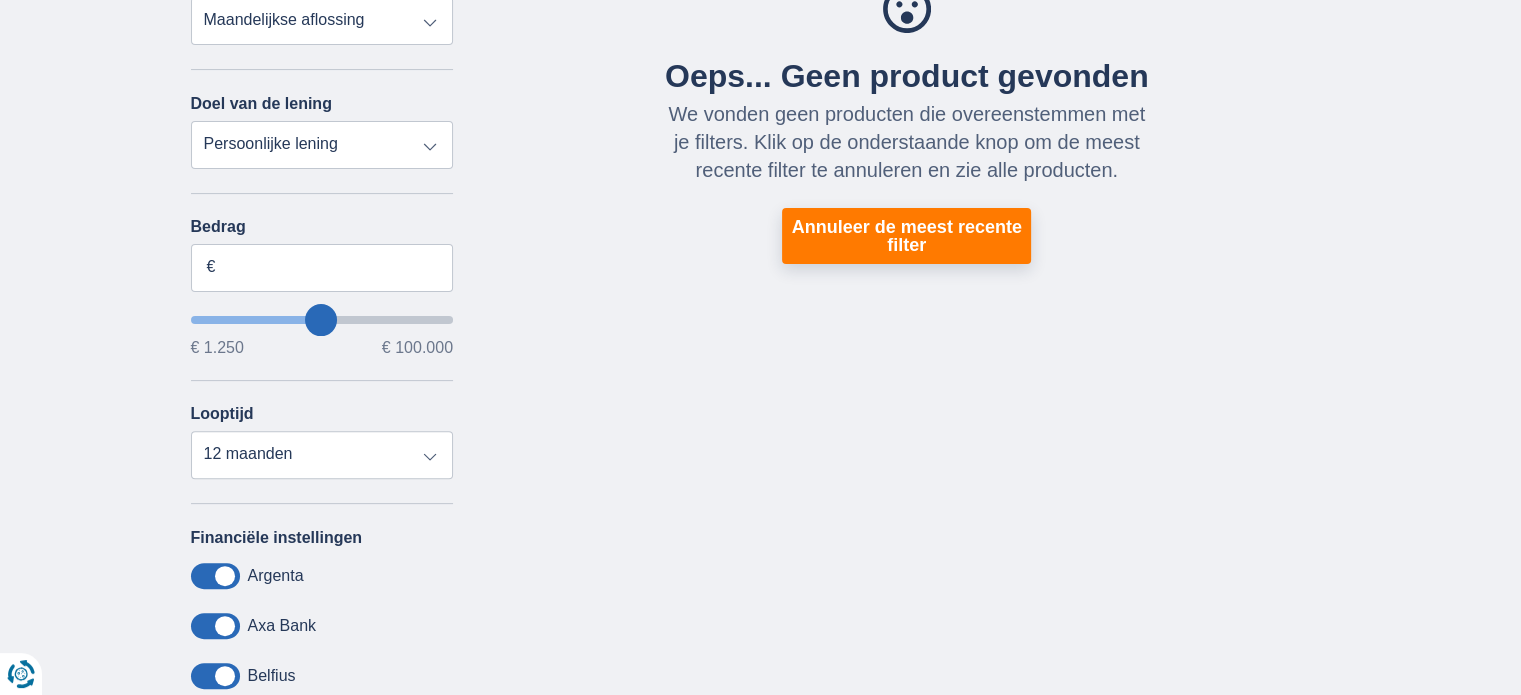 scroll, scrollTop: 532, scrollLeft: 0, axis: vertical 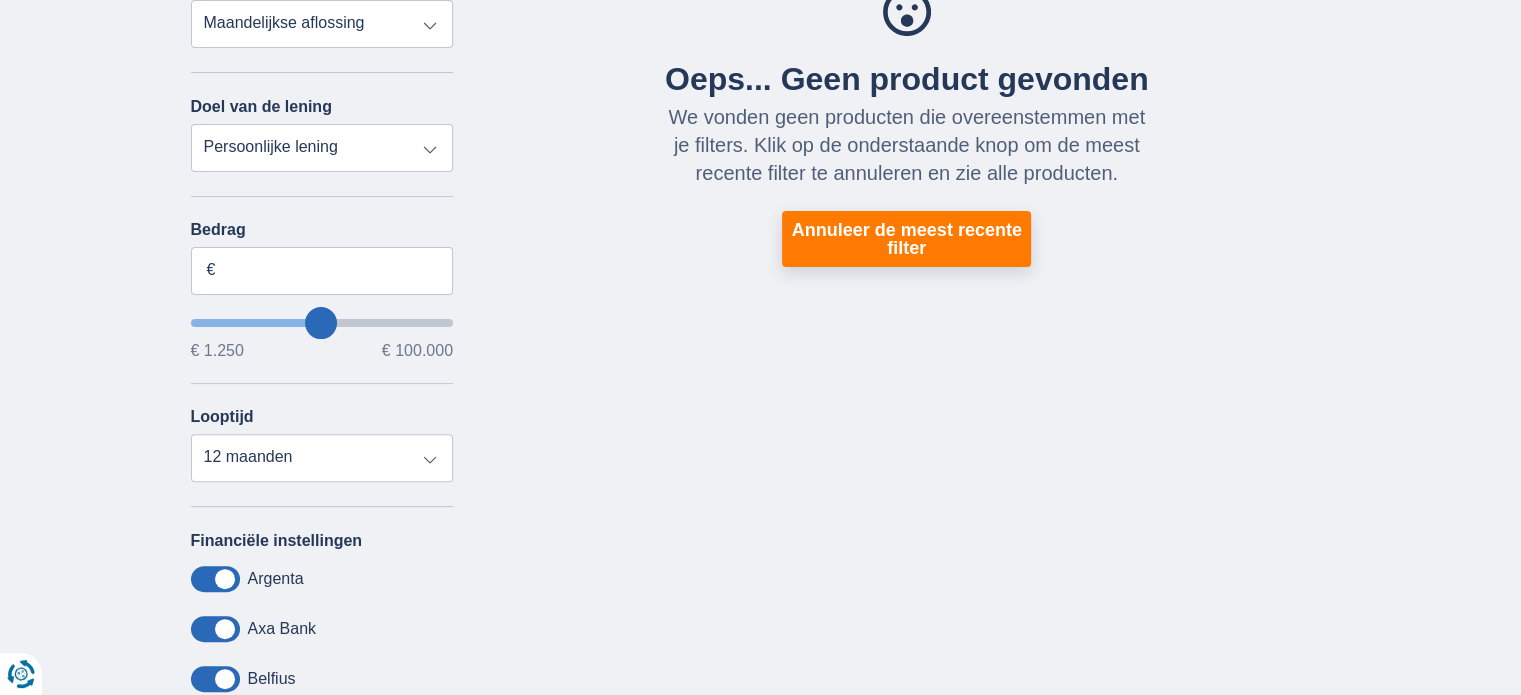 click on "Oeps... Geen product gevonden" at bounding box center (907, 79) 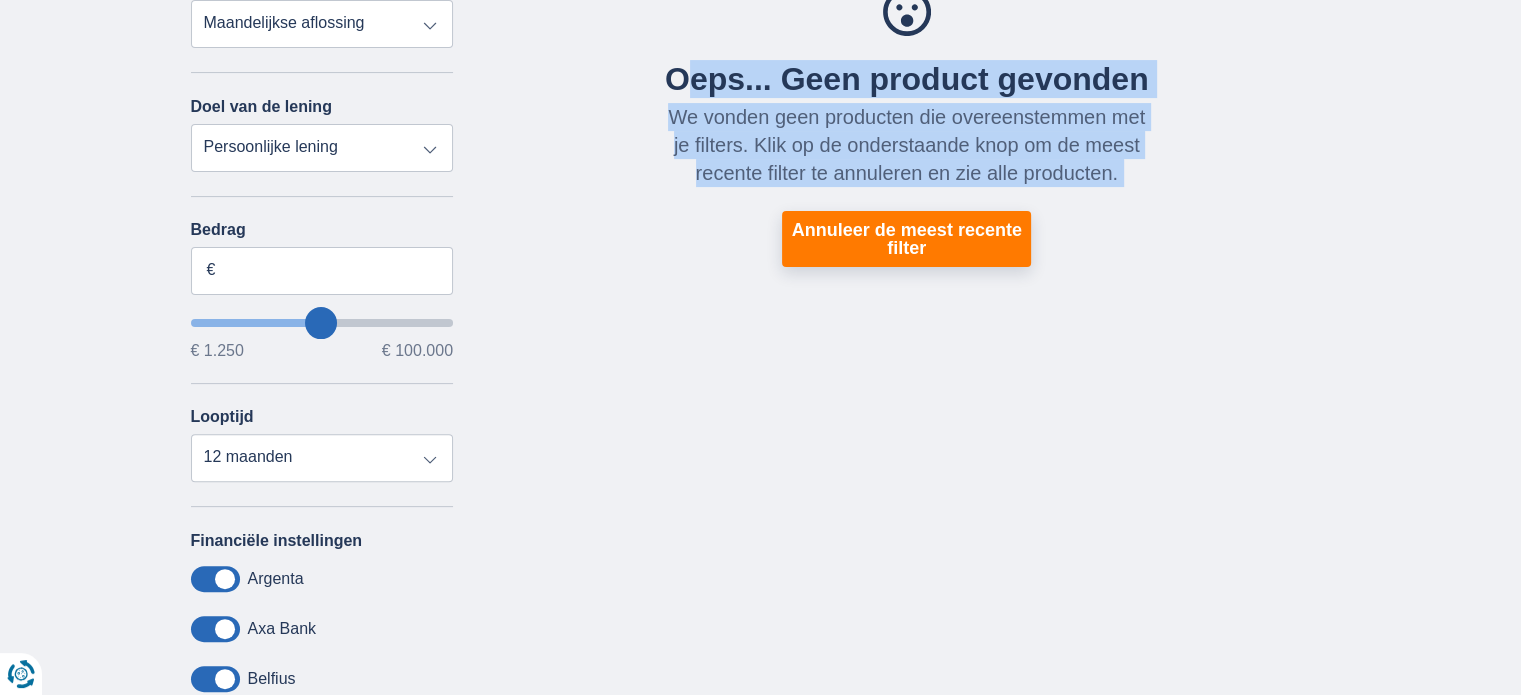 drag, startPoint x: 692, startPoint y: 85, endPoint x: 1124, endPoint y: 185, distance: 443.42303 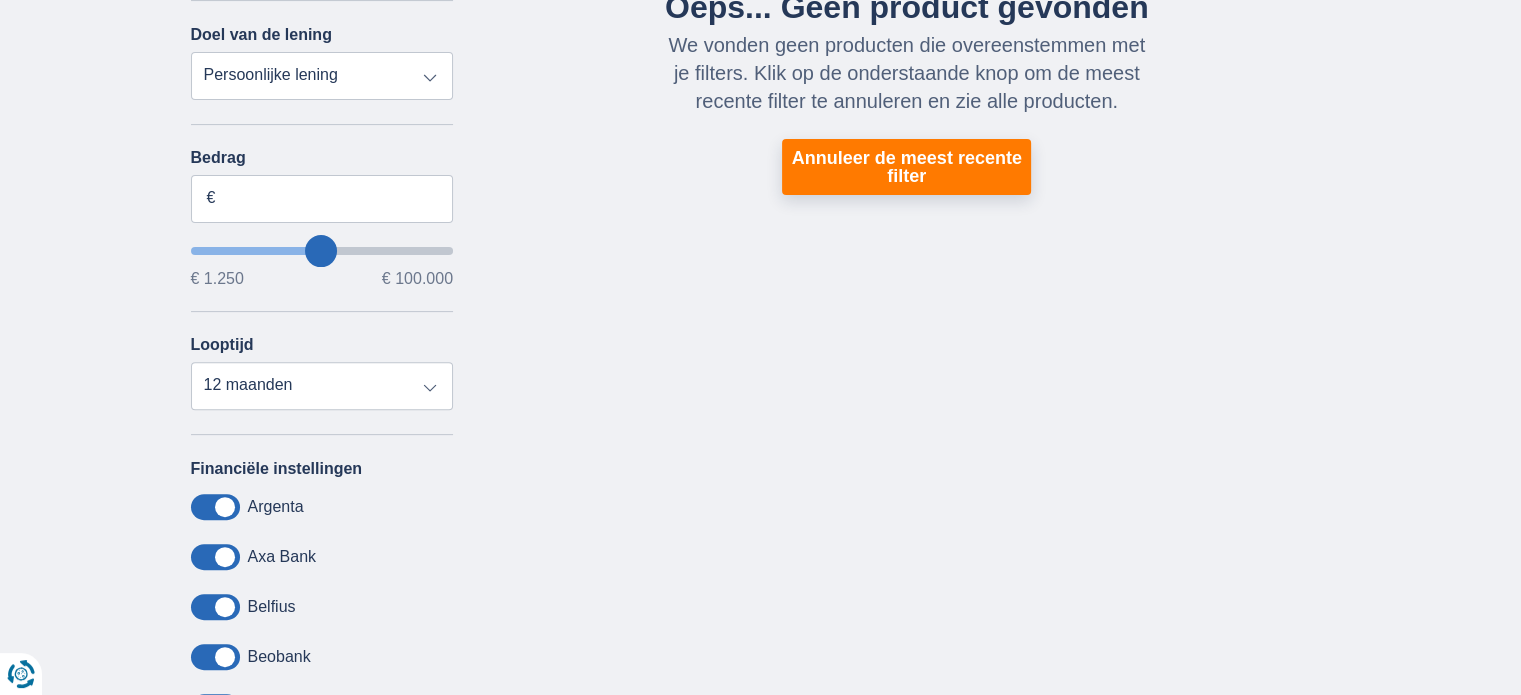 scroll, scrollTop: 604, scrollLeft: 0, axis: vertical 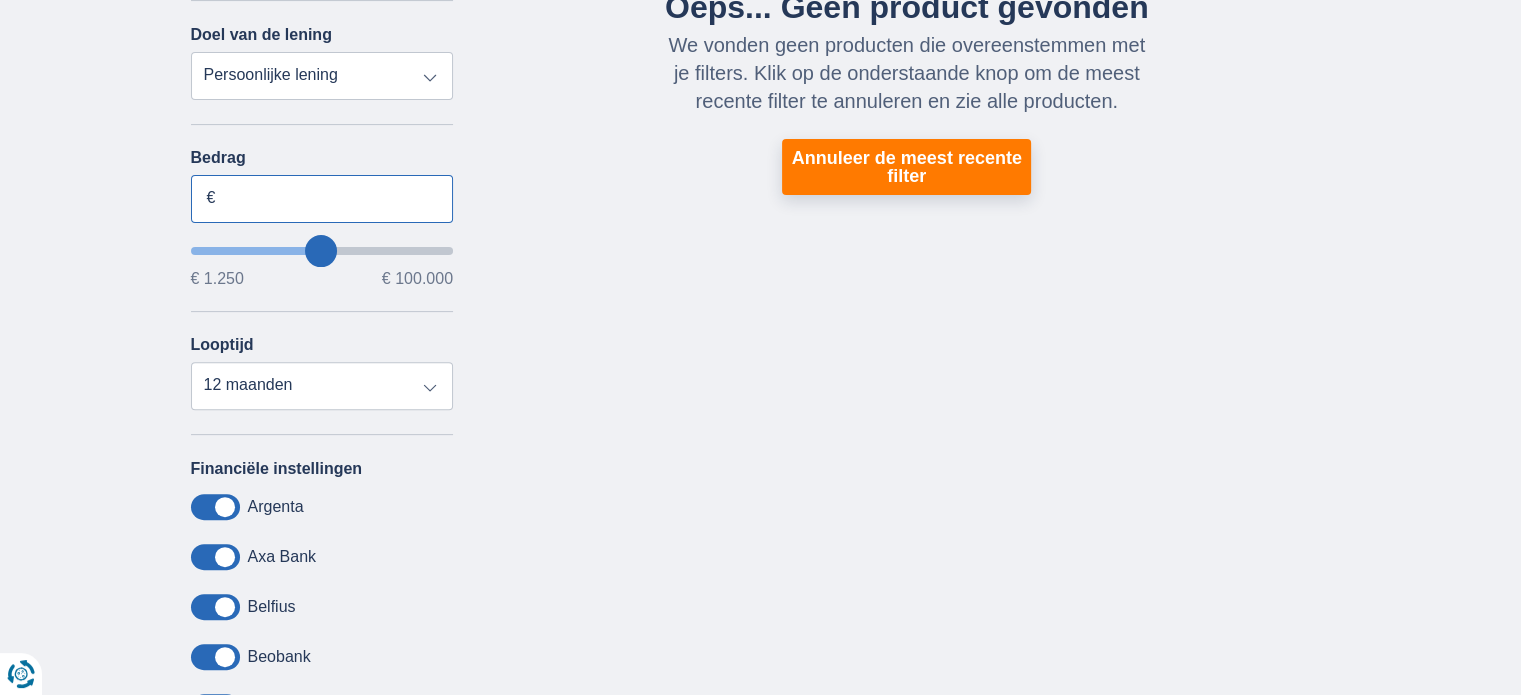 click on "Bedrag" at bounding box center [322, 199] 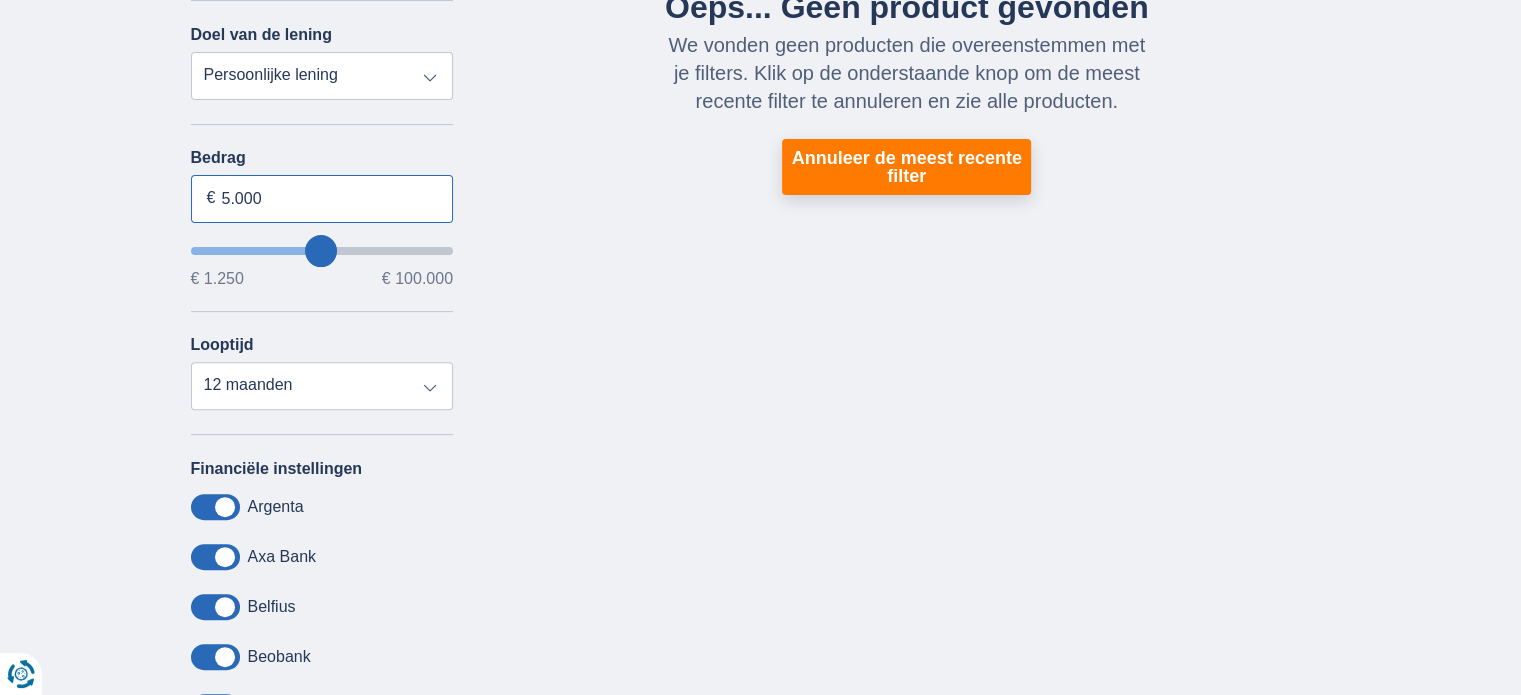 type on "5.000" 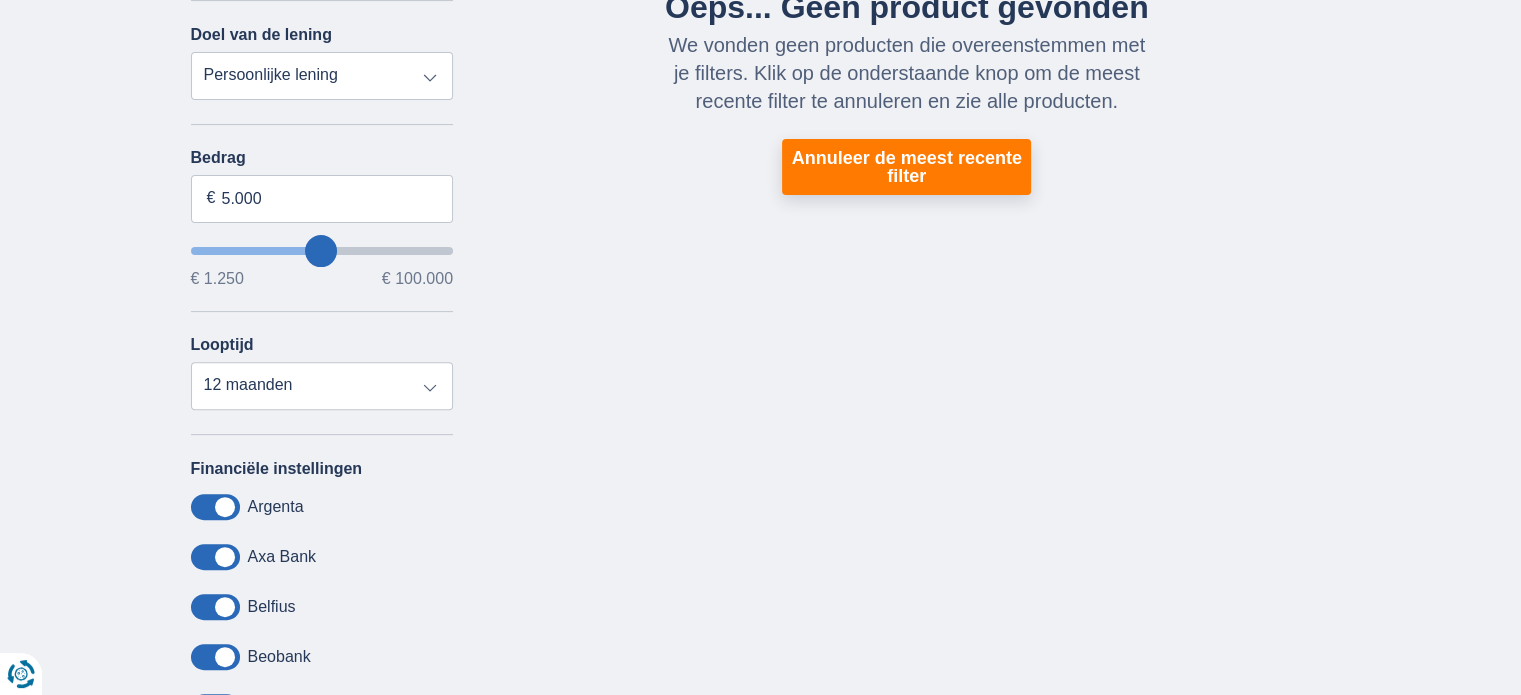 type on "5250" 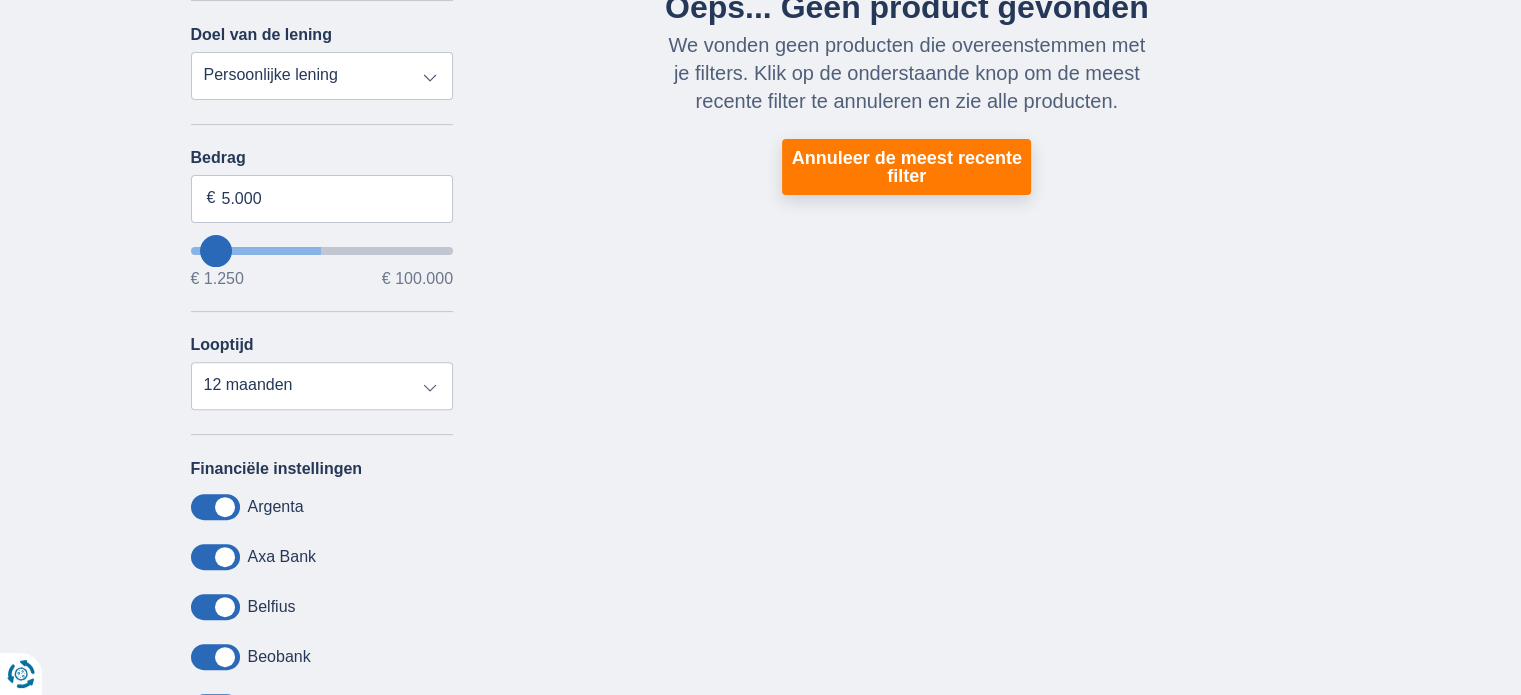 select on "36" 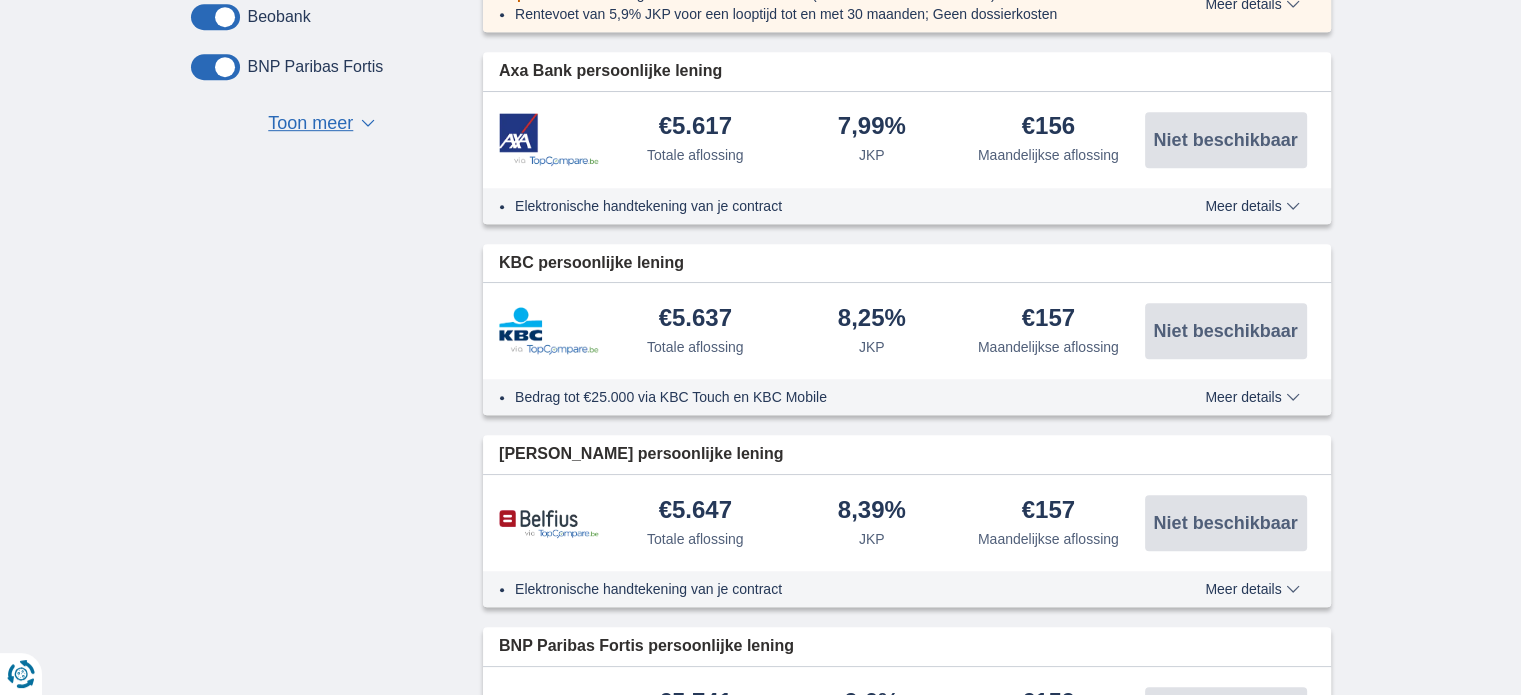 scroll, scrollTop: 1261, scrollLeft: 0, axis: vertical 